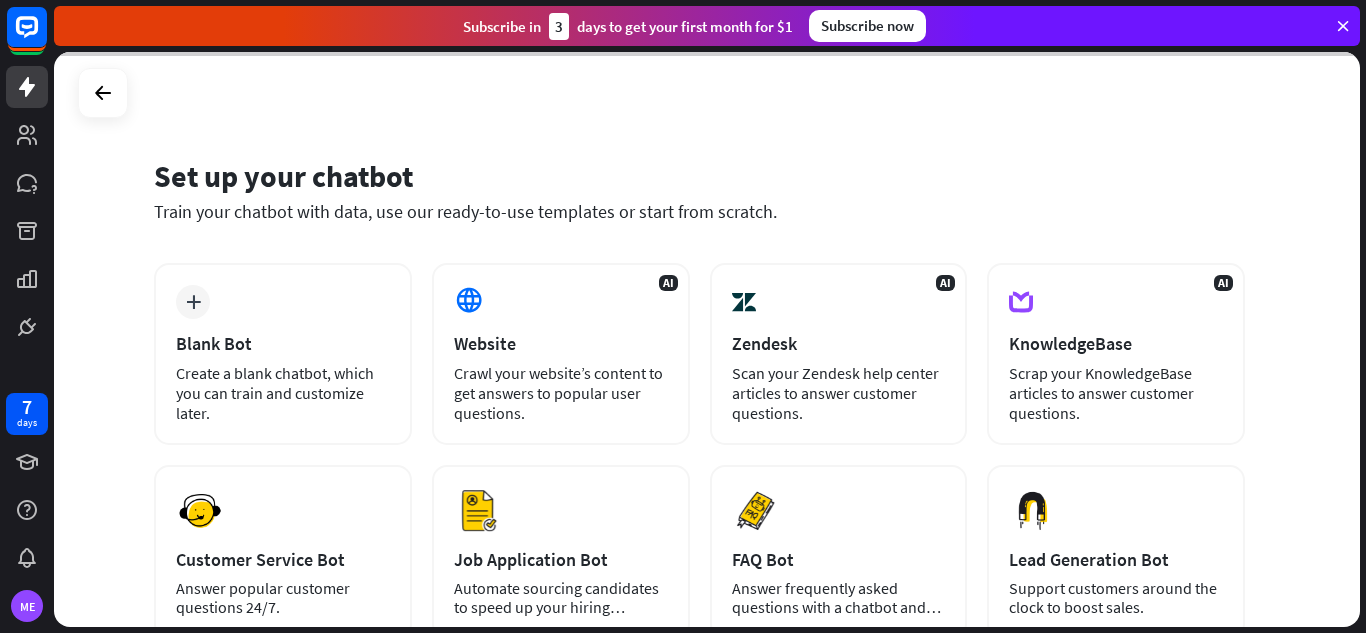 scroll, scrollTop: 0, scrollLeft: 0, axis: both 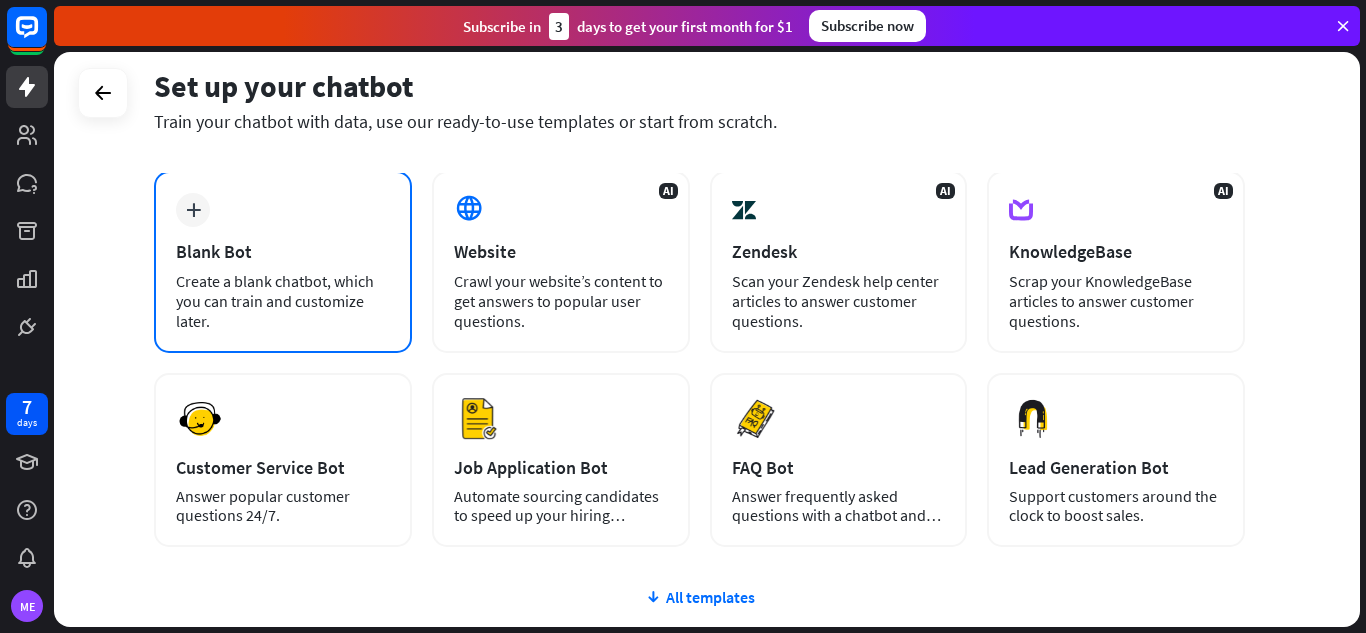 click on "plus   Blank Bot
Create a blank chatbot, which you can train and
customize later." at bounding box center [283, 262] 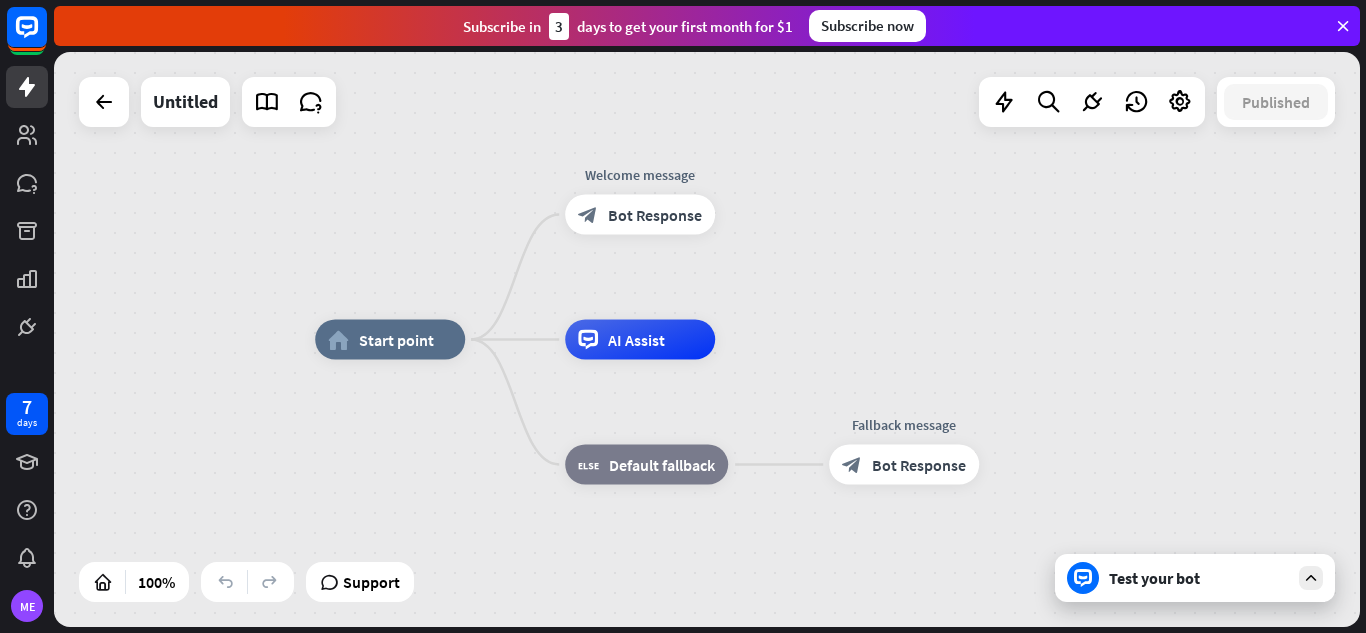 click on "Test your bot" at bounding box center (1195, 578) 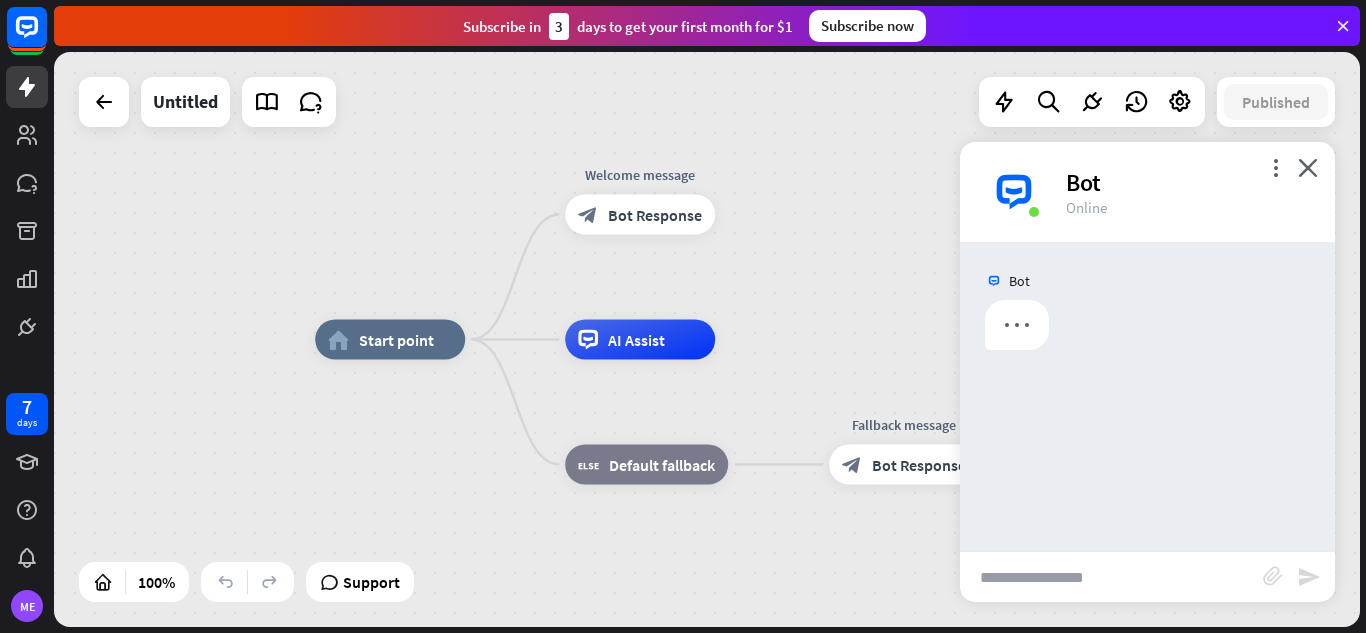 click at bounding box center [1111, 577] 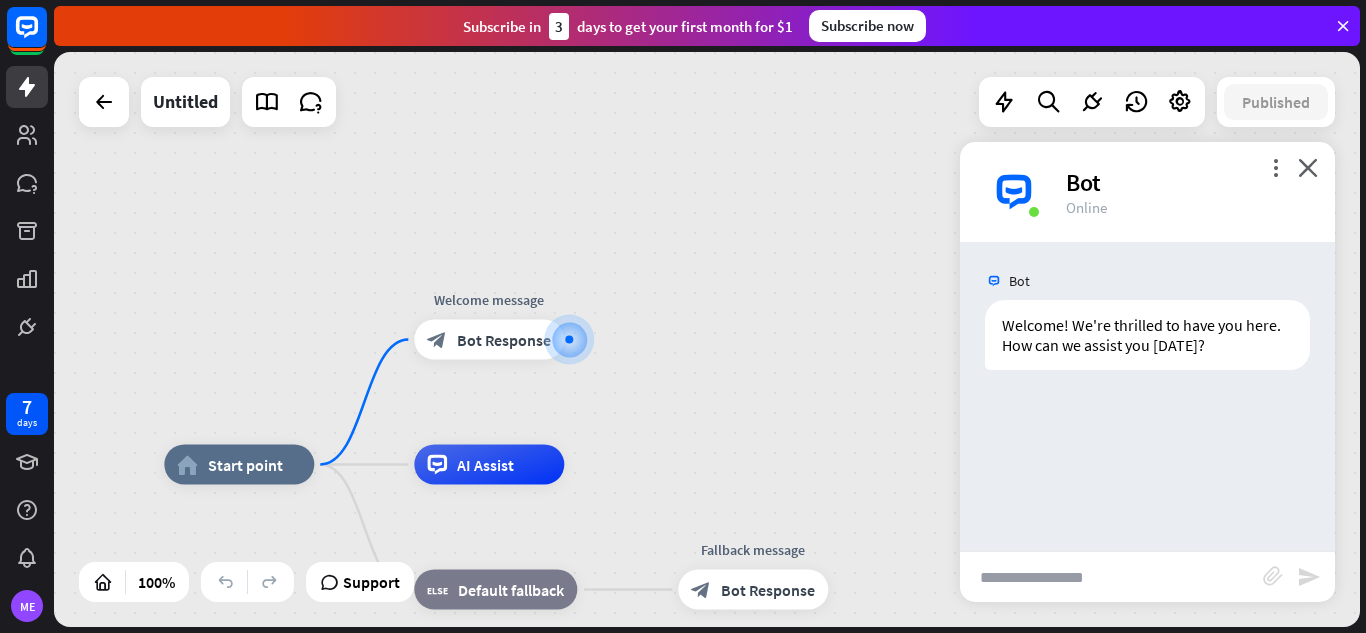 click at bounding box center [1111, 577] 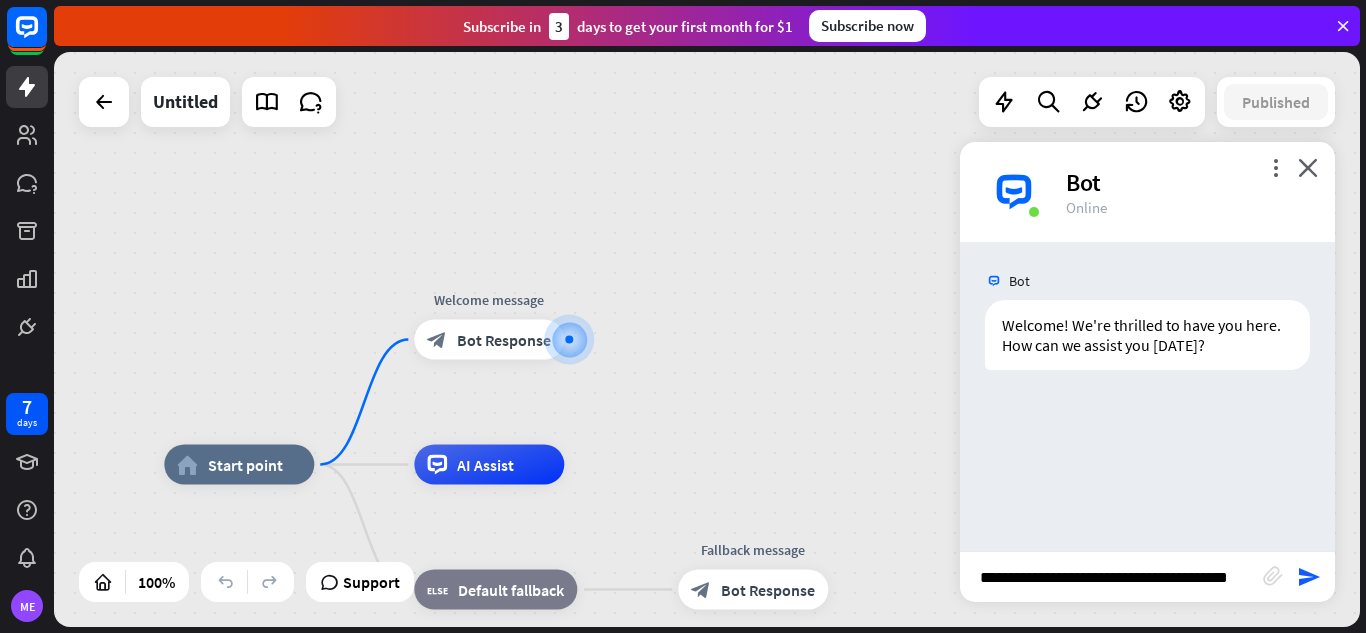 type on "**********" 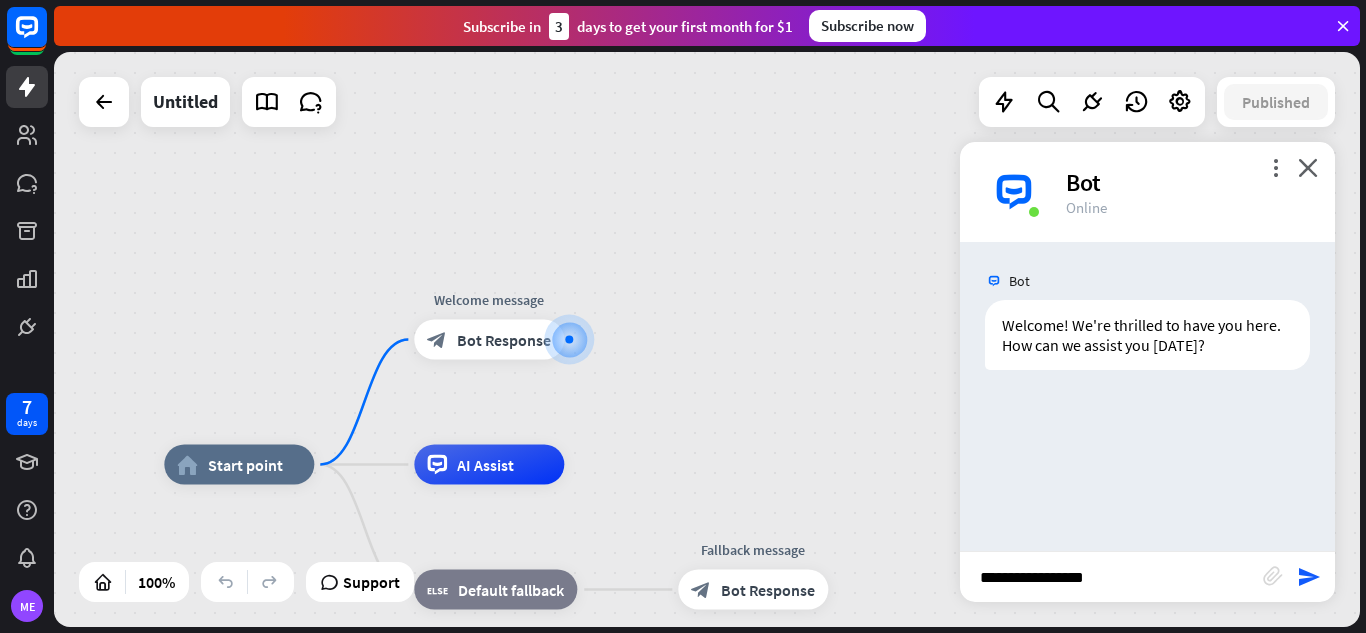 scroll, scrollTop: 0, scrollLeft: 0, axis: both 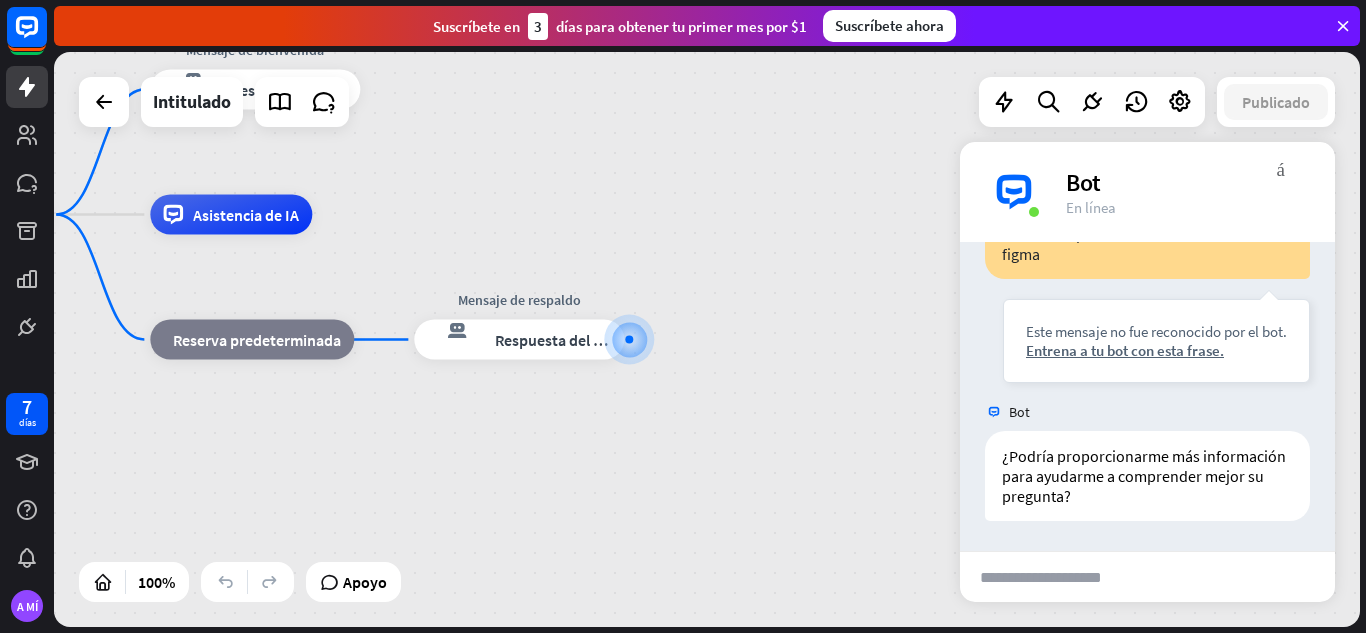 click at bounding box center [1058, 577] 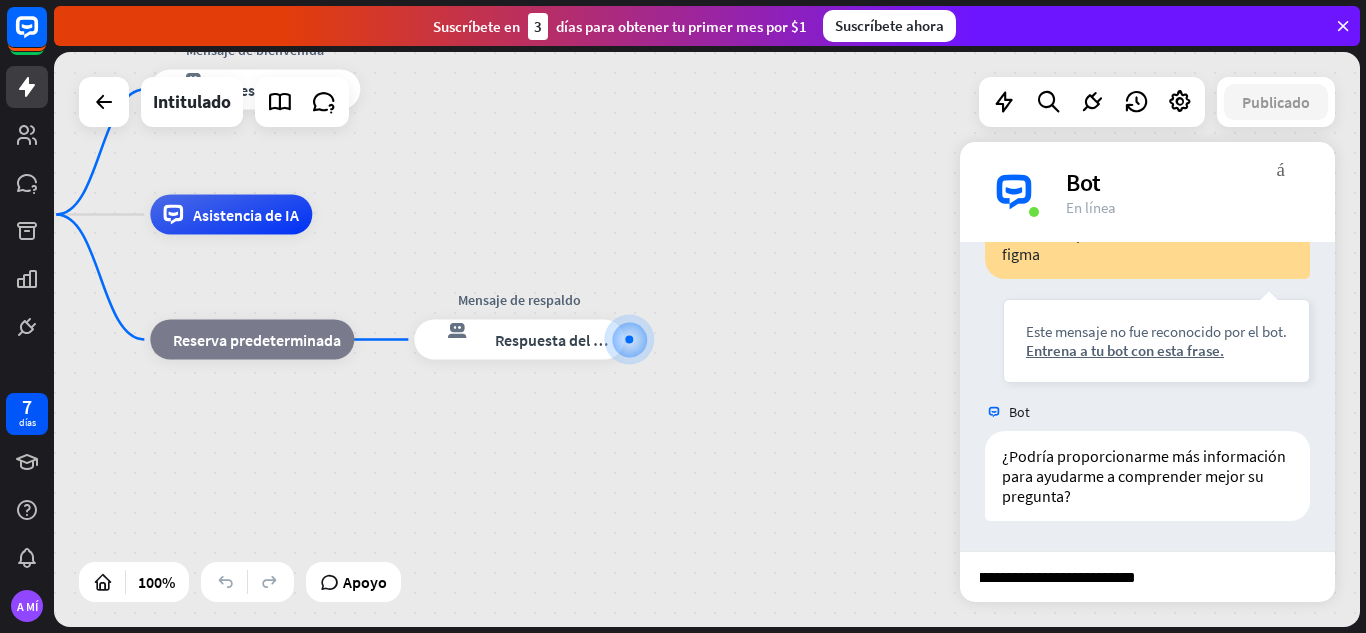 scroll, scrollTop: 0, scrollLeft: 134, axis: horizontal 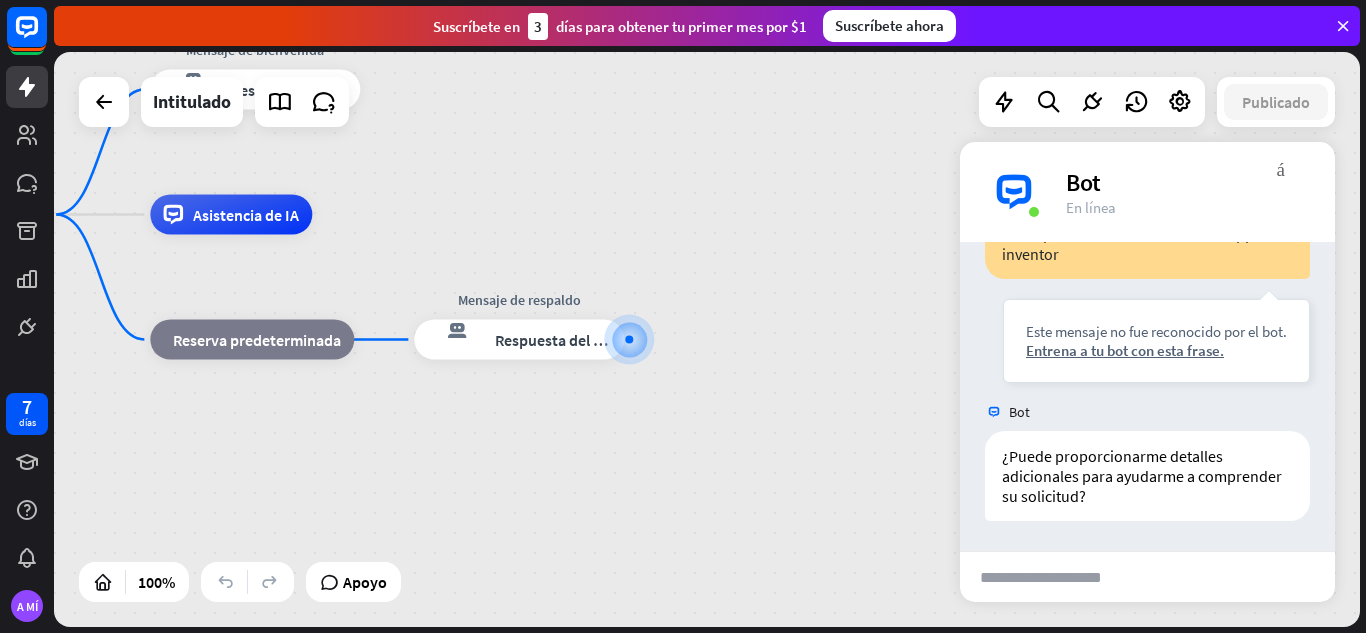 click at bounding box center (1058, 577) 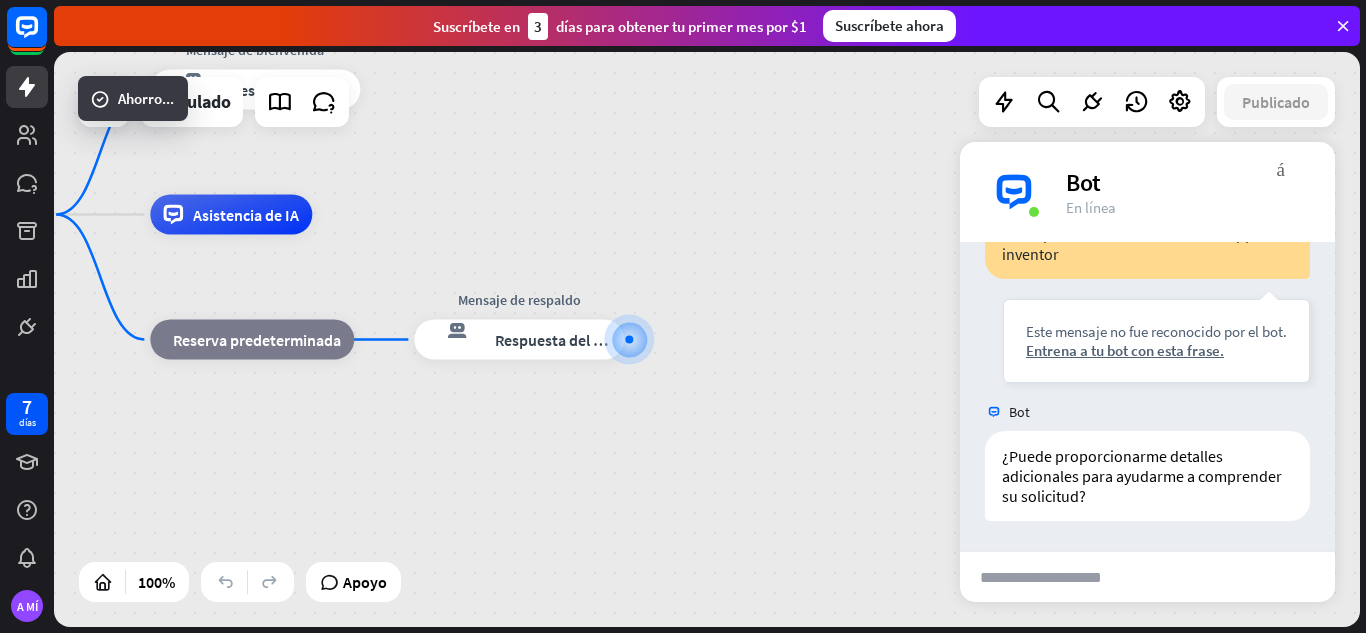 scroll, scrollTop: 607, scrollLeft: 0, axis: vertical 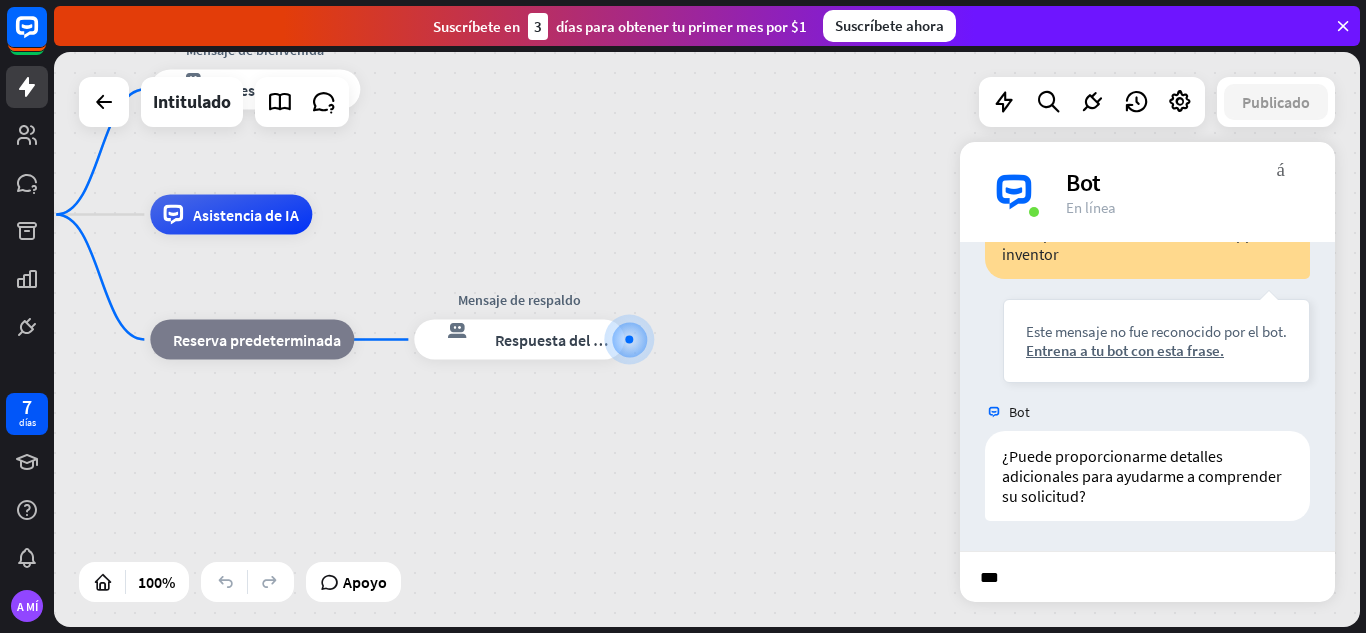 type on "****" 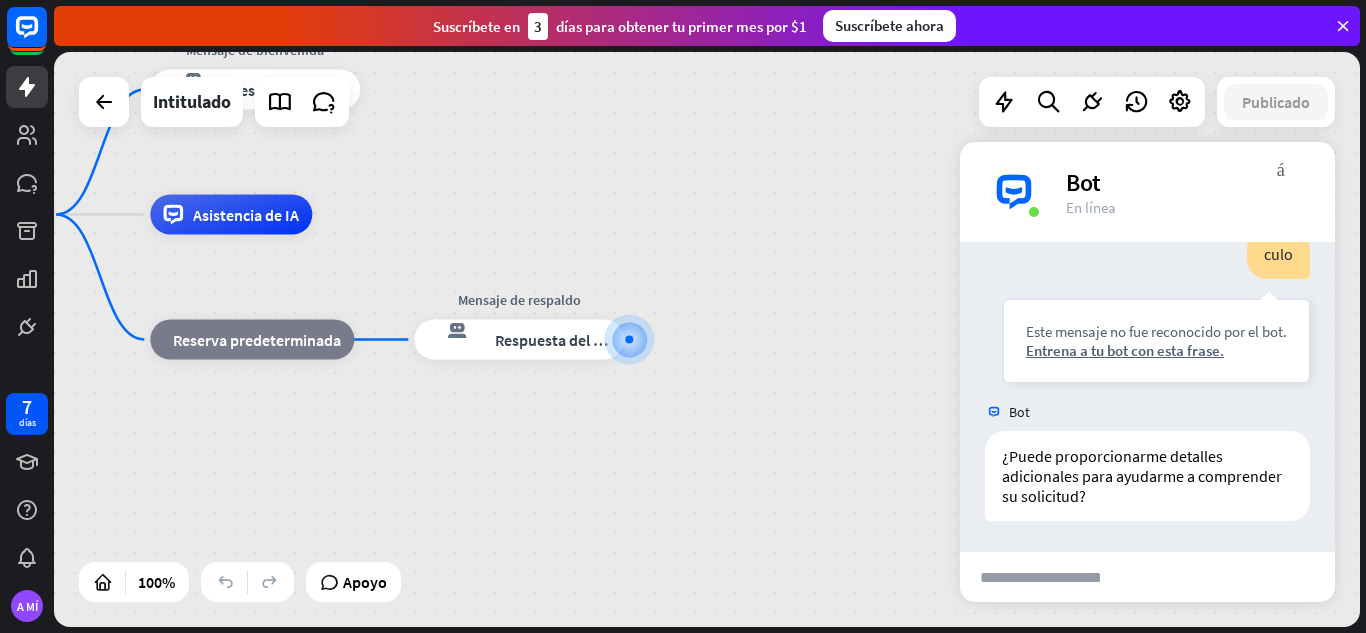 scroll, scrollTop: 946, scrollLeft: 0, axis: vertical 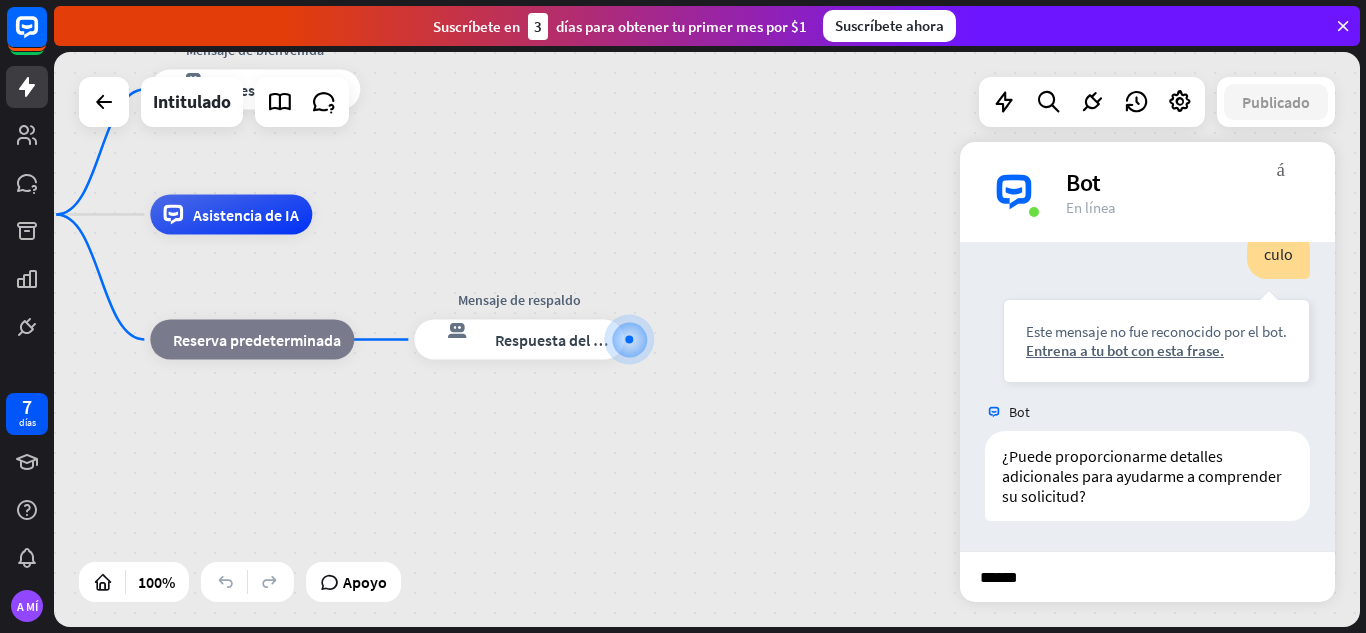 type on "*******" 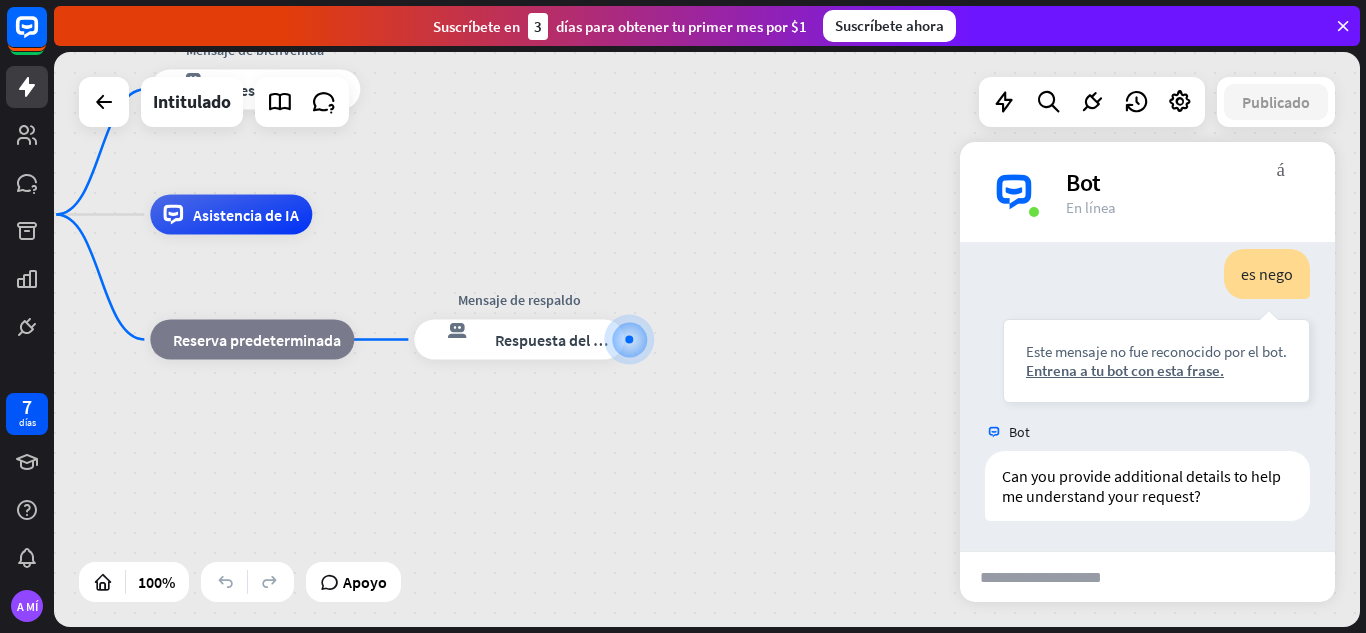 scroll, scrollTop: 1305, scrollLeft: 0, axis: vertical 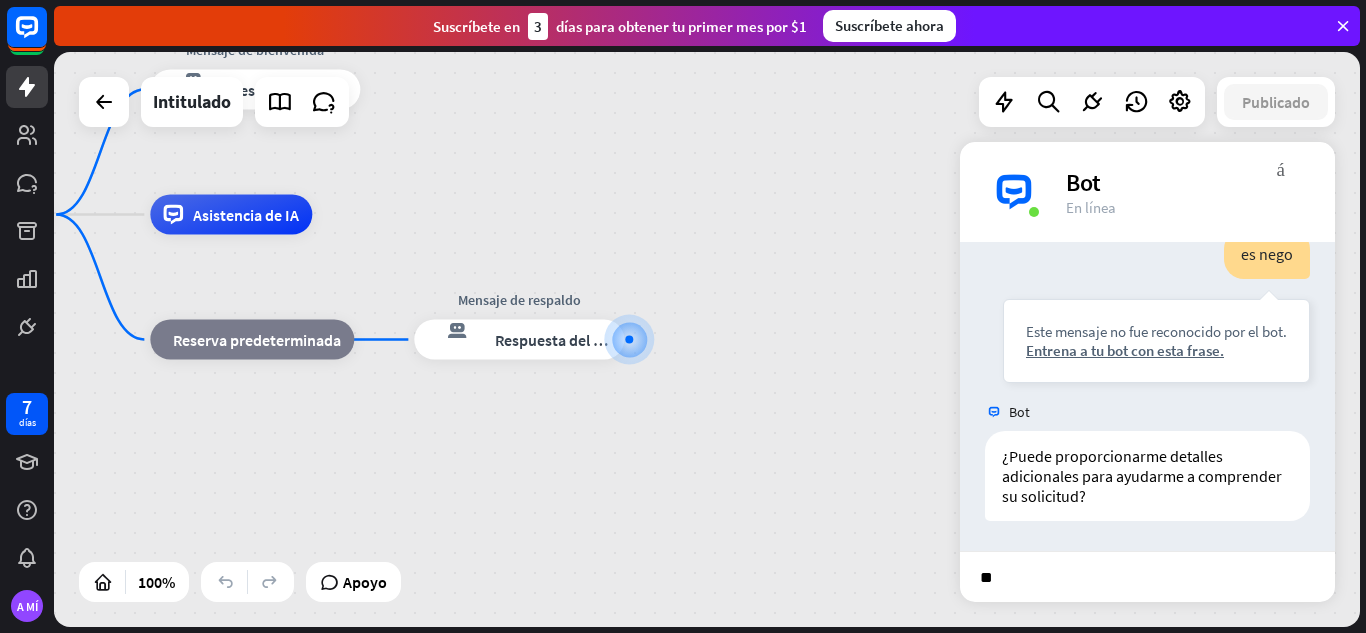 type on "*" 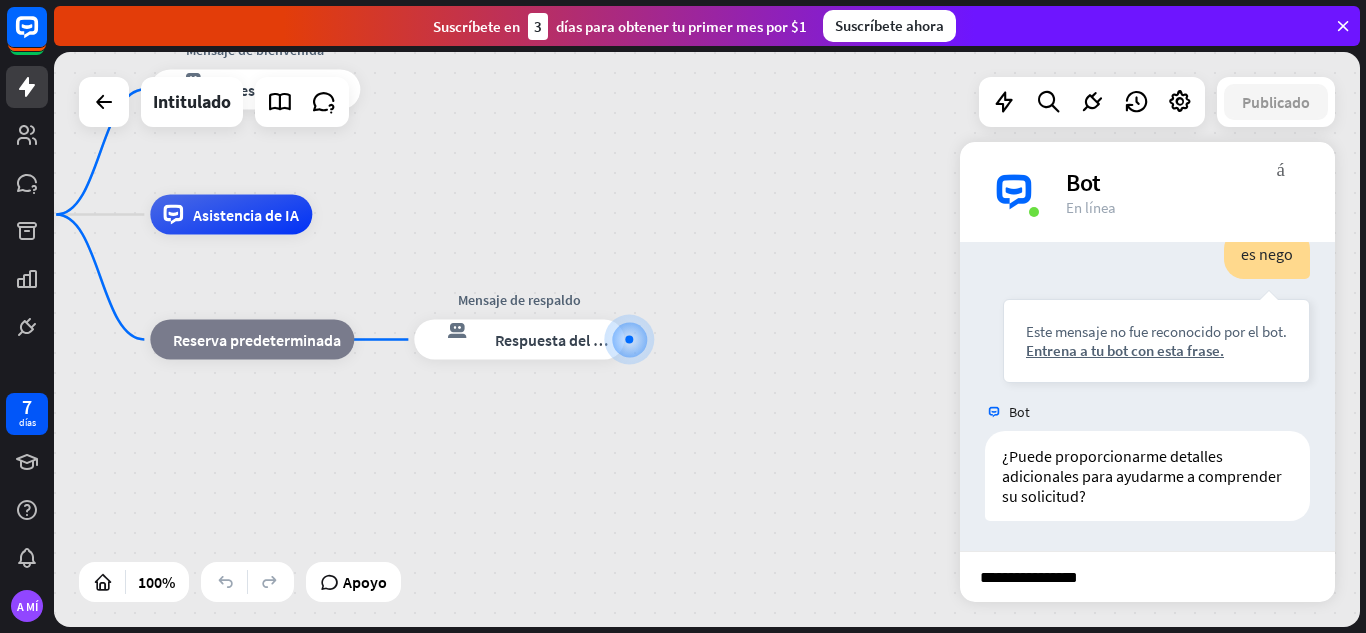 type on "**********" 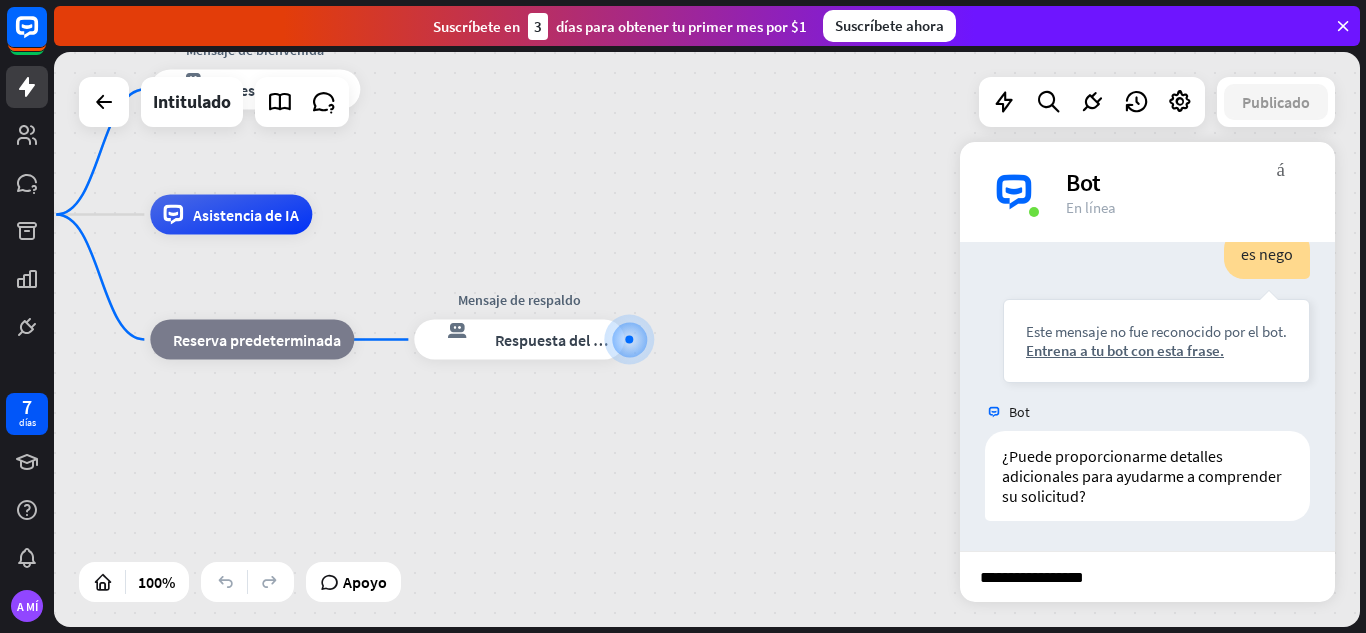 type 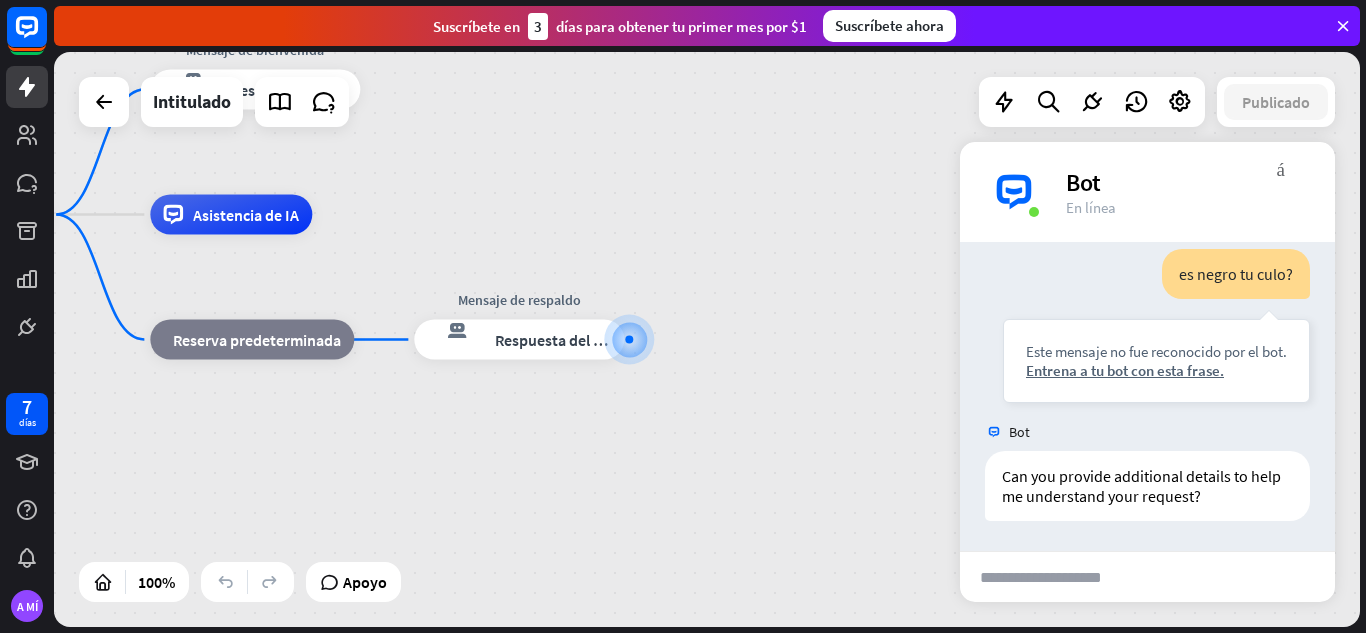 scroll, scrollTop: 1664, scrollLeft: 0, axis: vertical 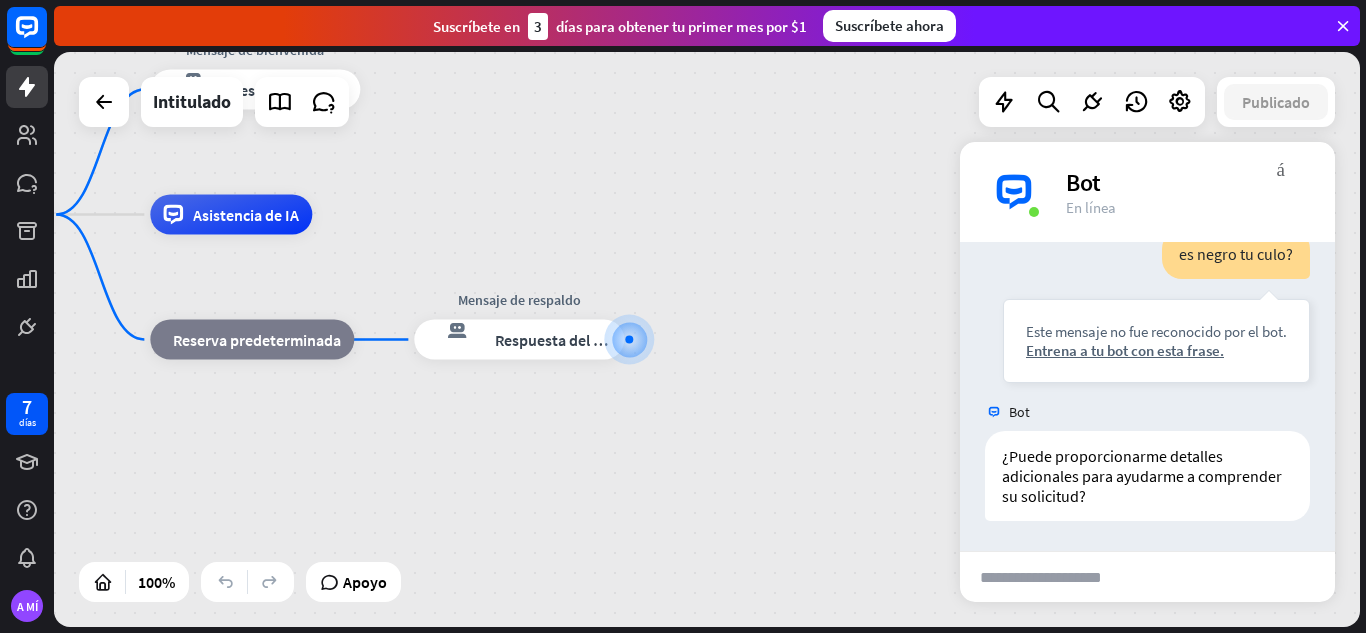 click on "inicio_2   Punto de inicio                 Mensaje de bienvenida   respuesta del bot de bloqueo   Respuesta del bot                     Asistencia de IA                   bloque_de_retroceso   Reserva predeterminada                 Mensaje de respaldo   respuesta del bot de bloqueo   Respuesta del bot" at bounding box center (553, 502) 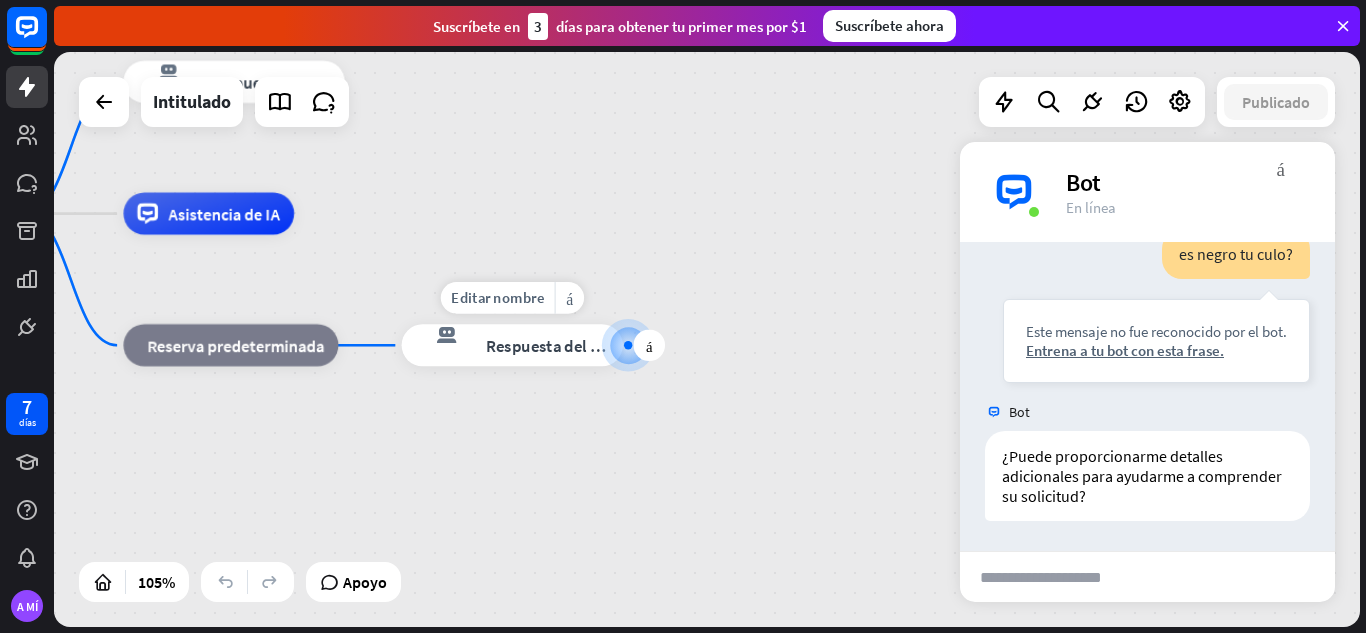 click on "respuesta del bot de bloqueo   Respuesta del bot" at bounding box center [512, 345] 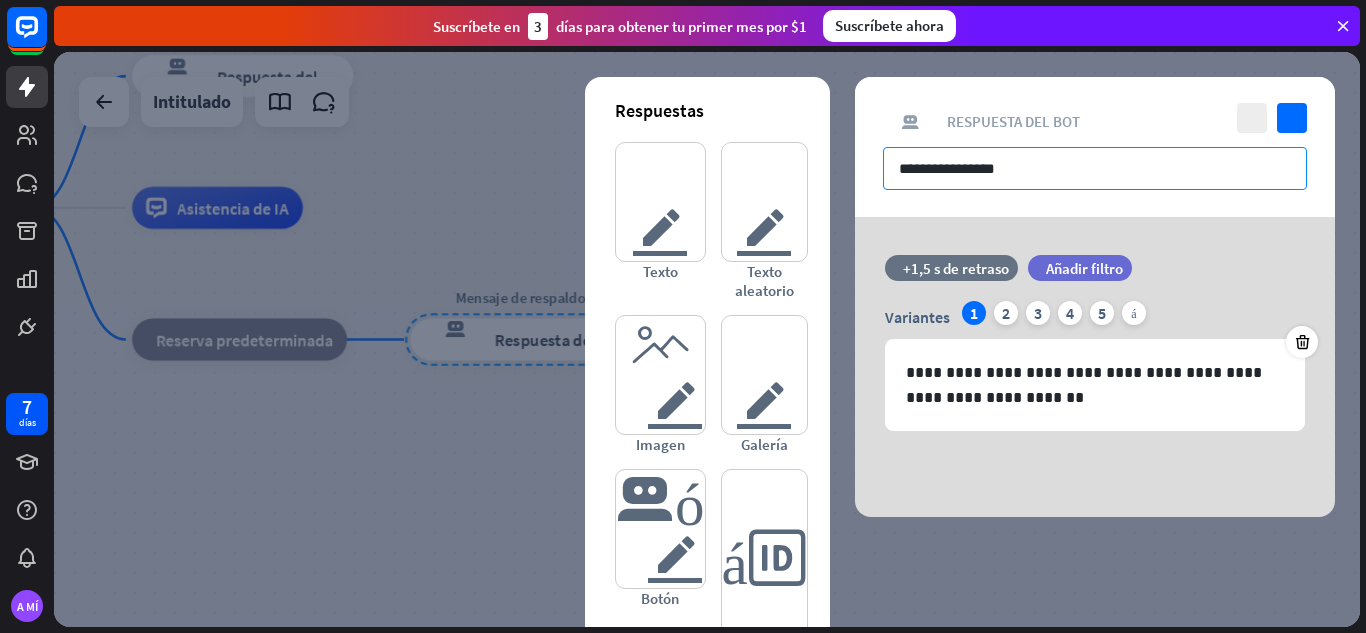 click on "**********" at bounding box center [1095, 168] 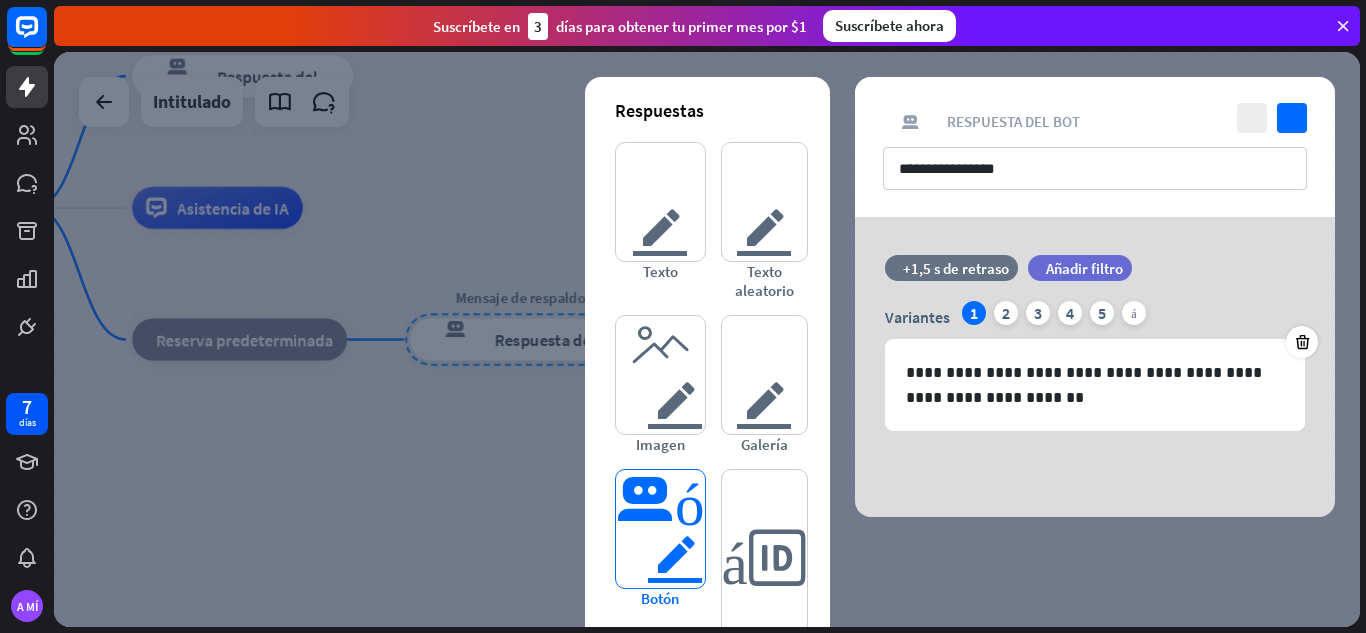 click on "botón del editor" at bounding box center (660, 529) 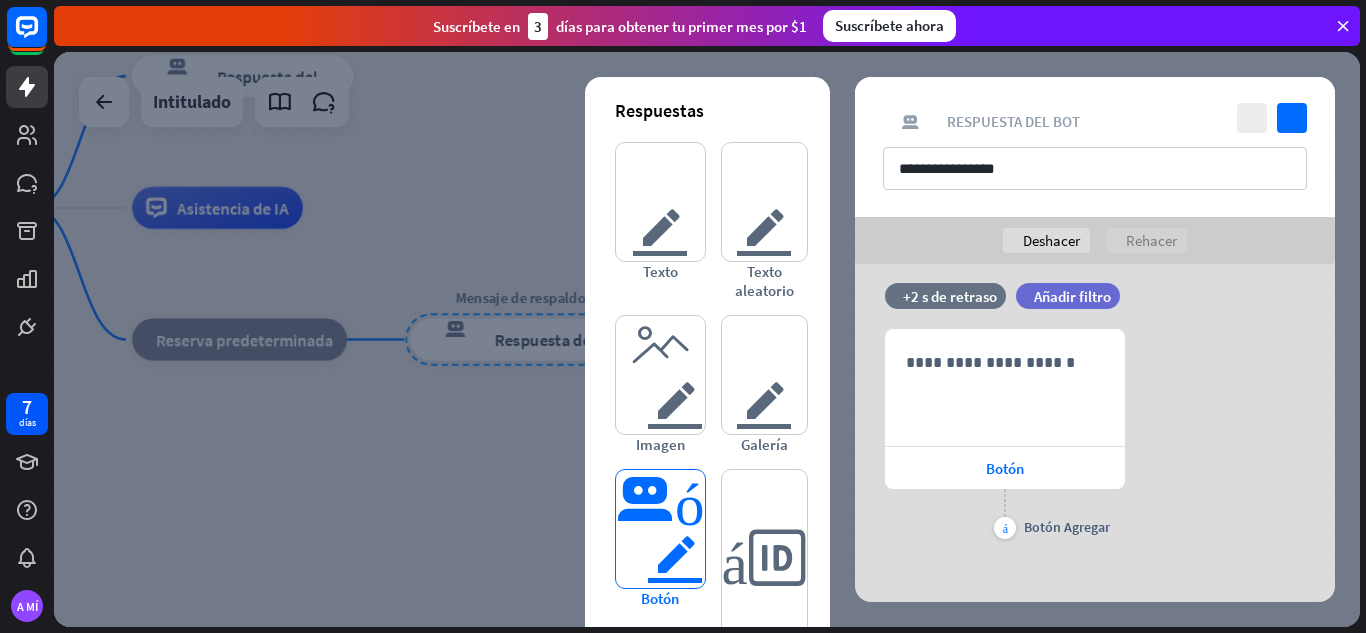 scroll, scrollTop: 227, scrollLeft: 0, axis: vertical 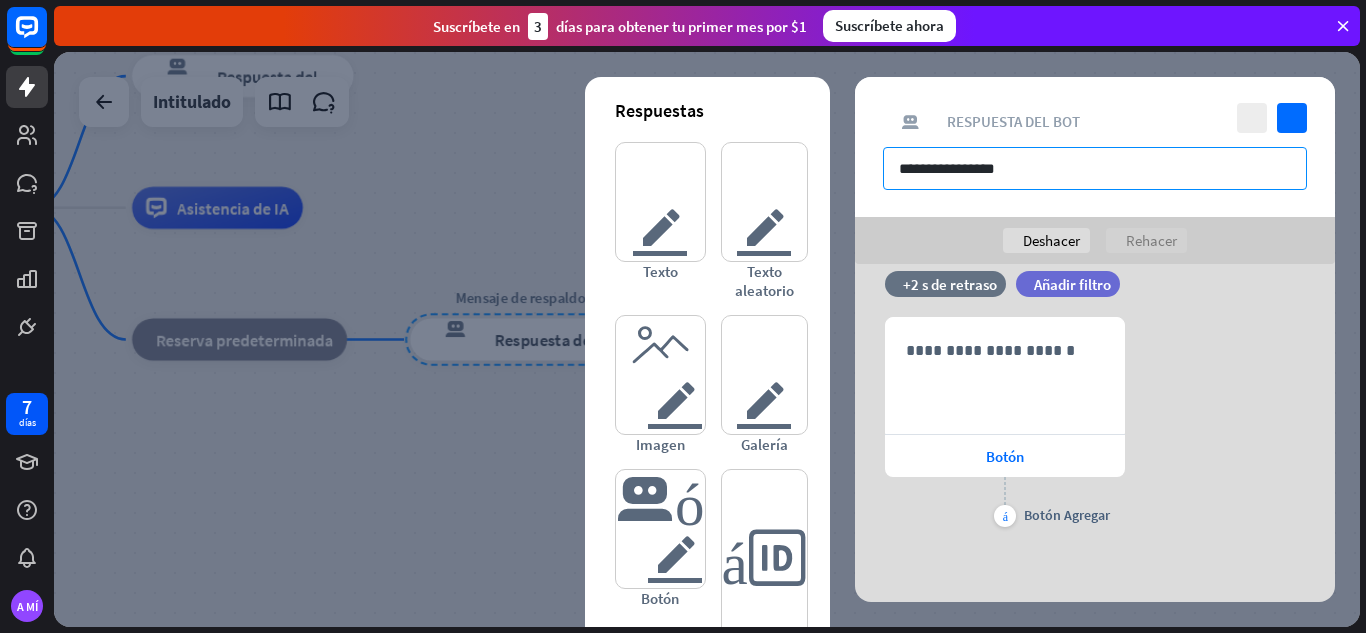 click on "**********" at bounding box center [1095, 168] 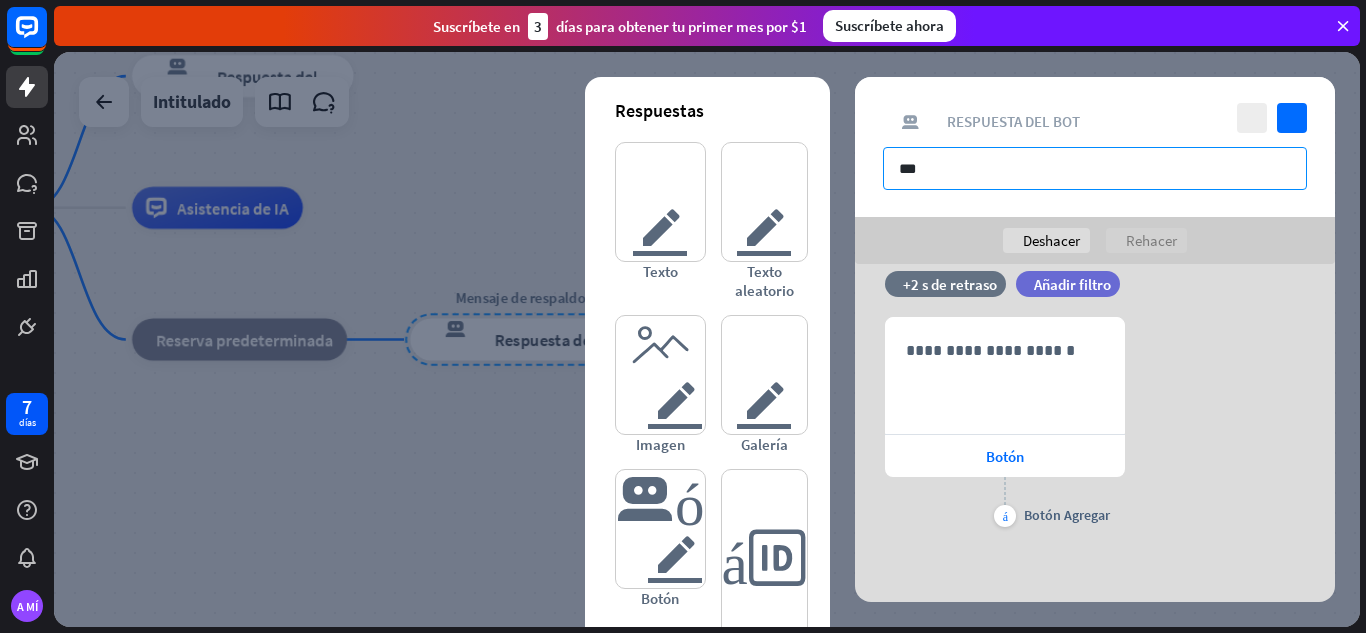 type on "***" 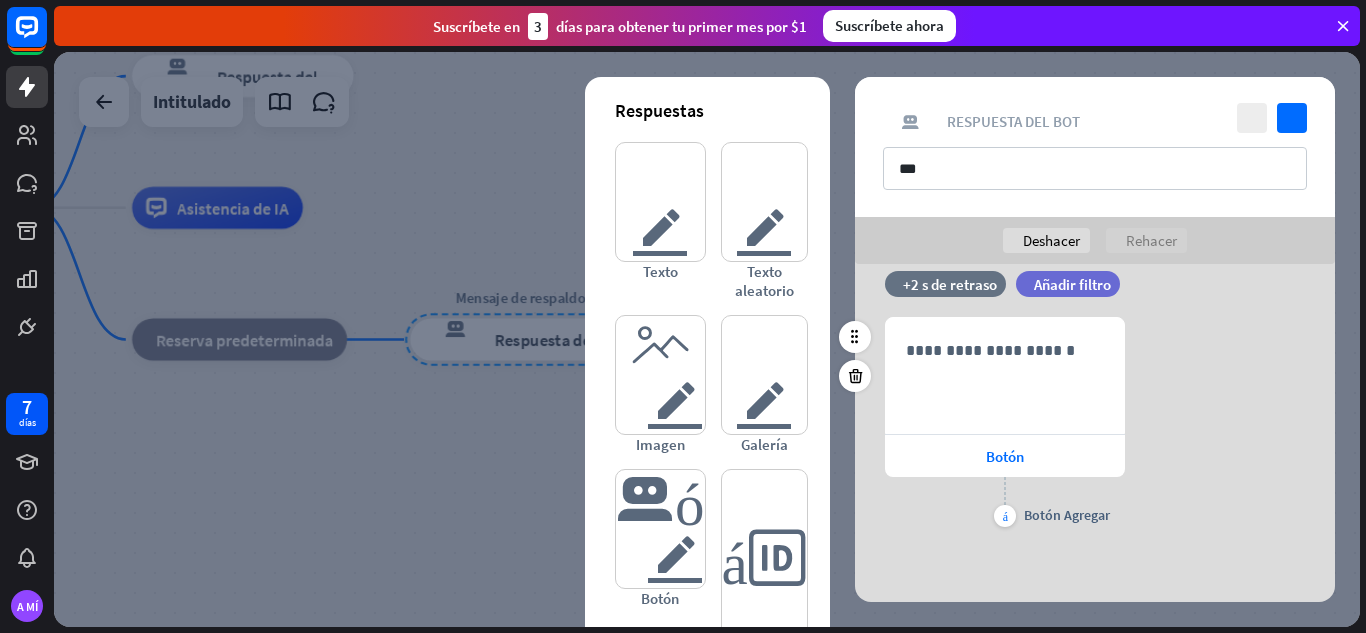 click on "**********" at bounding box center [1095, 424] 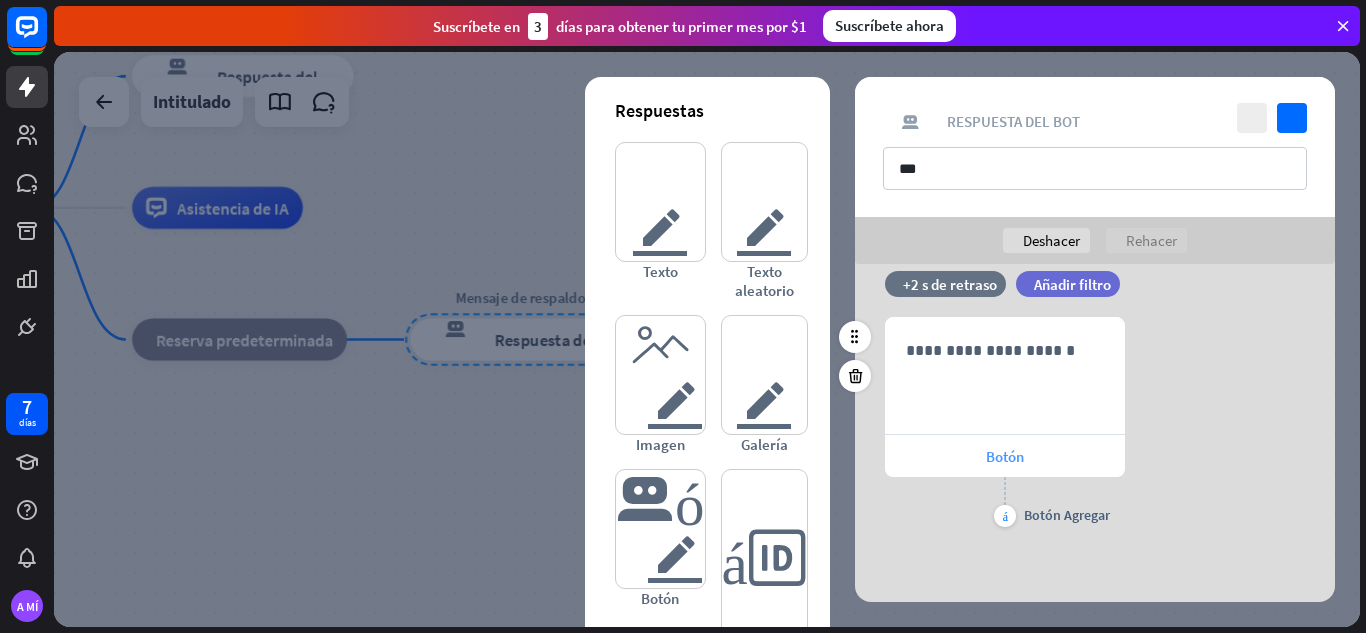 click on "Botón" at bounding box center [1005, 456] 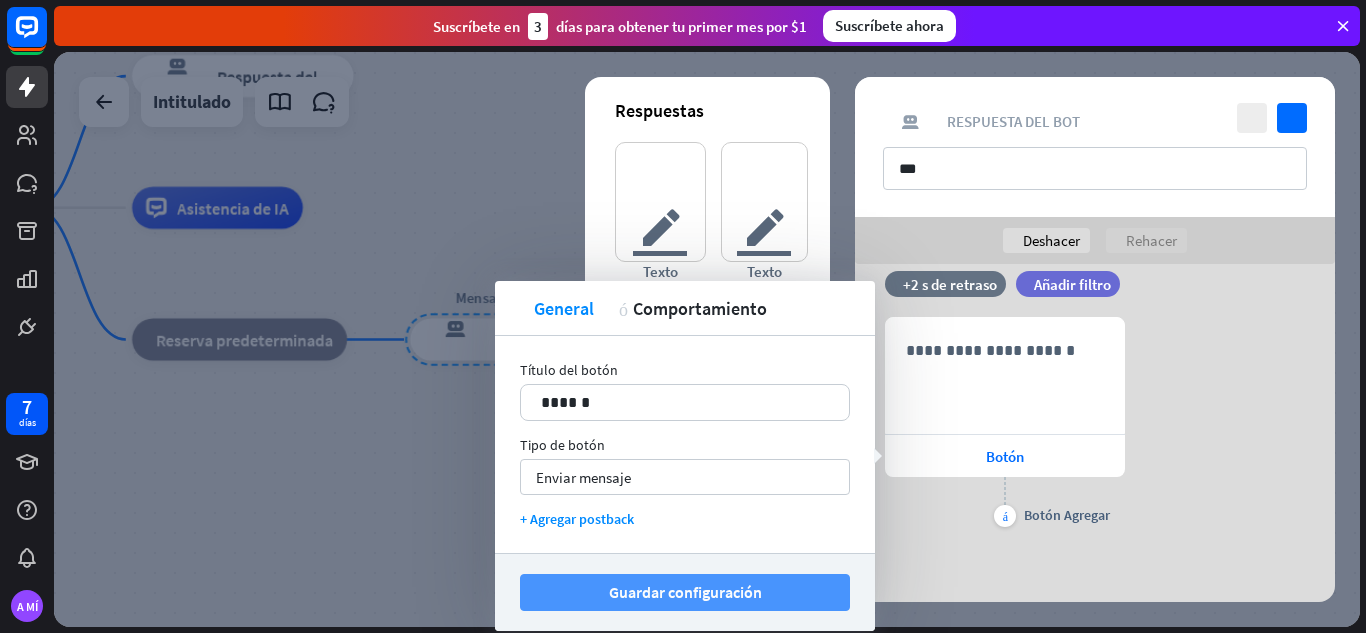 click on "Guardar configuración" at bounding box center (685, 592) 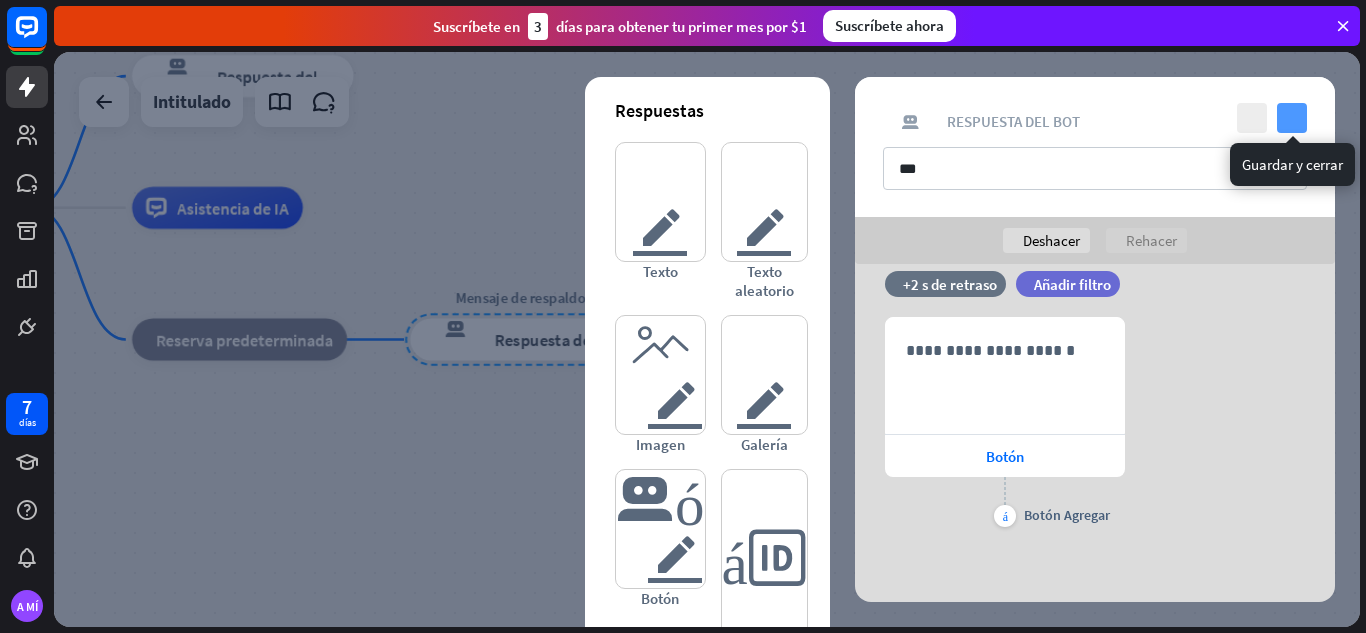 click on "controlar" at bounding box center (1292, 118) 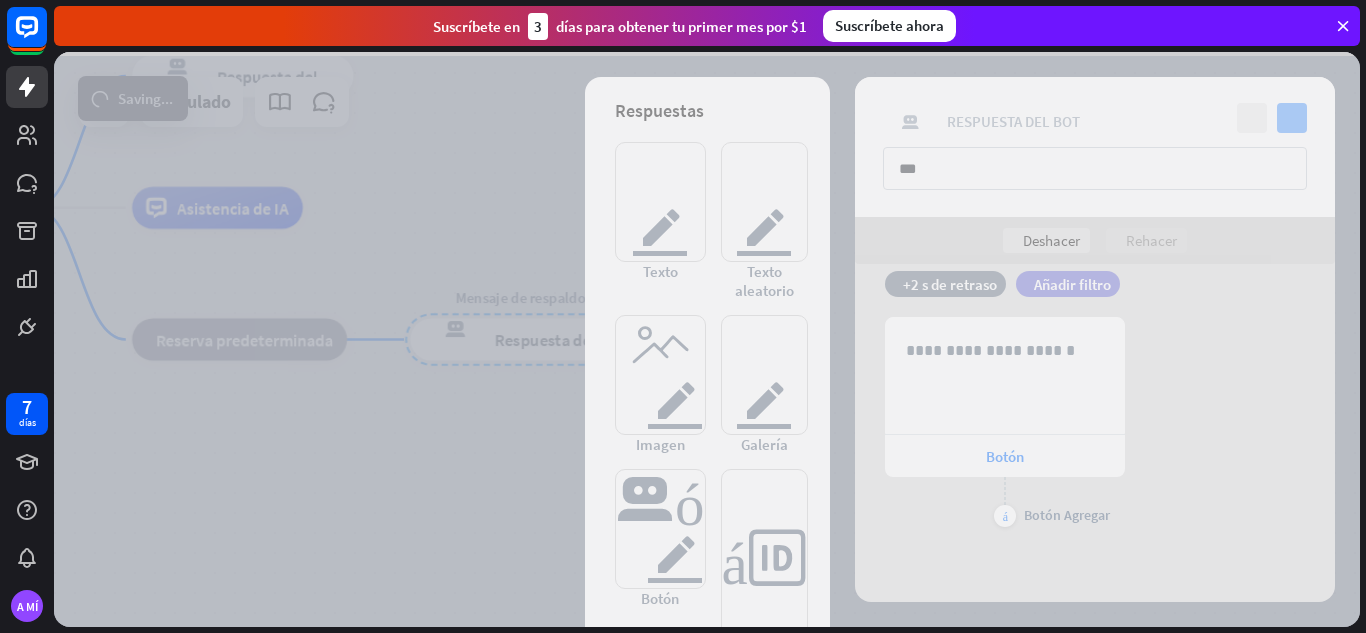click at bounding box center [707, 339] 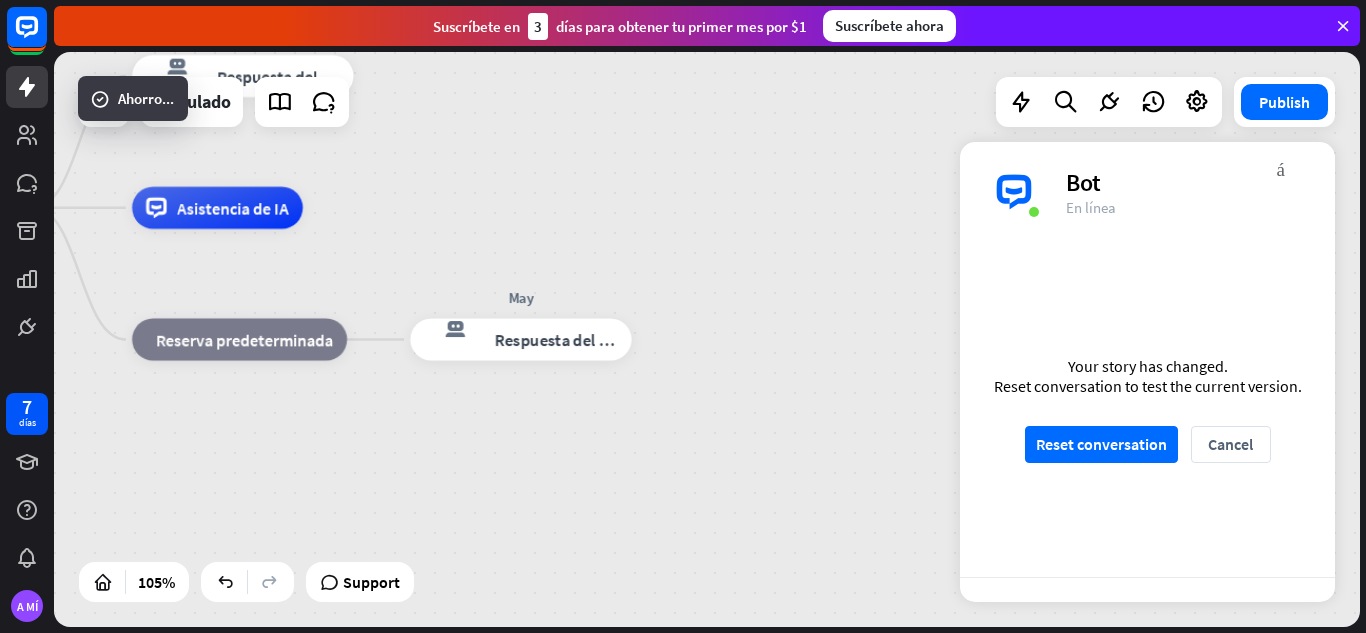 scroll, scrollTop: 1684, scrollLeft: 0, axis: vertical 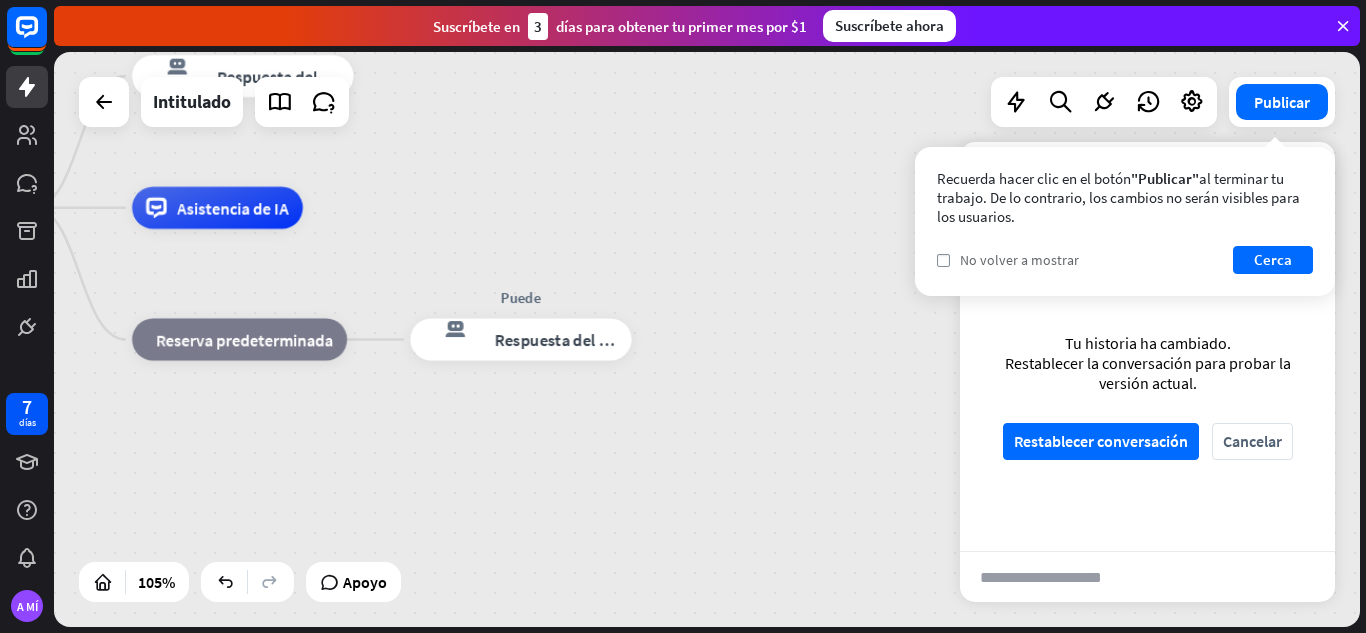click on "controlar   No volver a mostrar" at bounding box center (1008, 260) 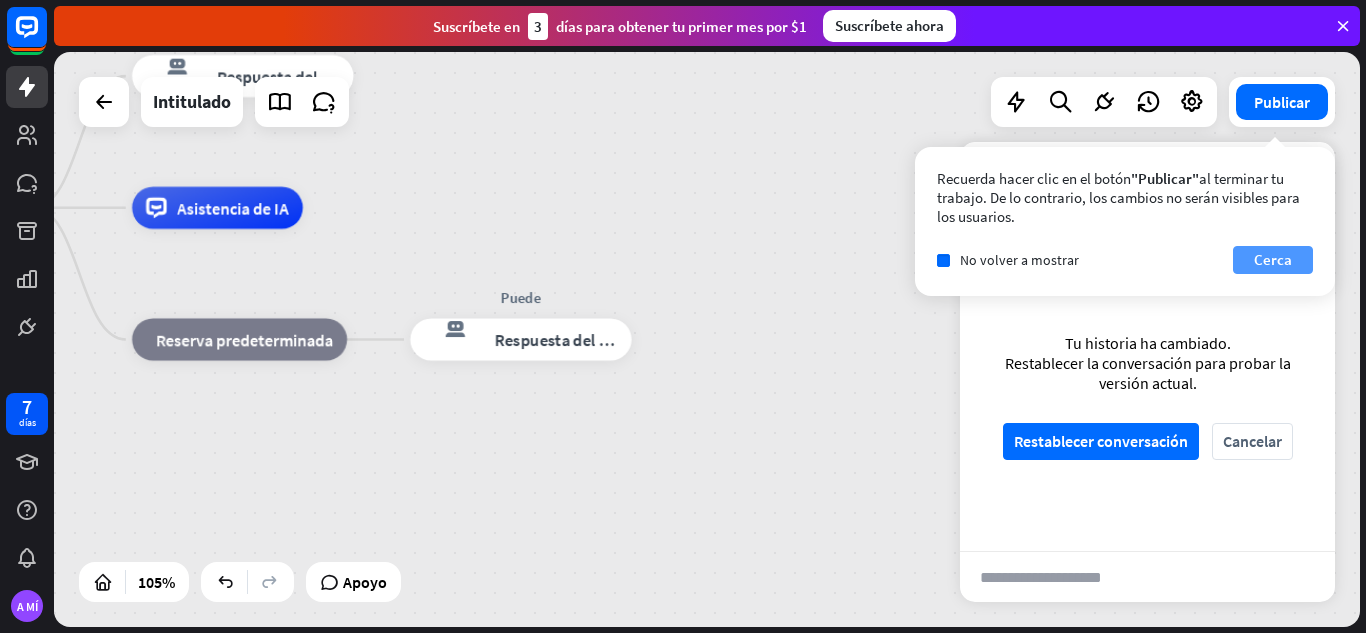click on "Cerca" at bounding box center [1273, 259] 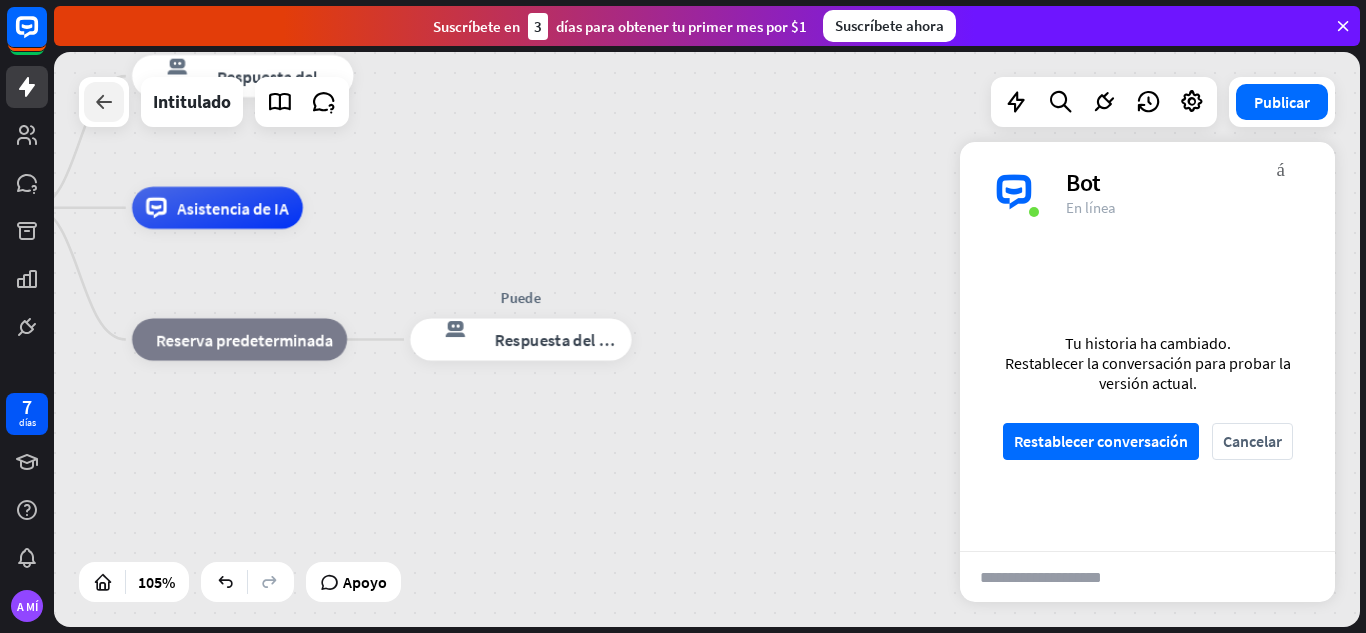click at bounding box center [104, 102] 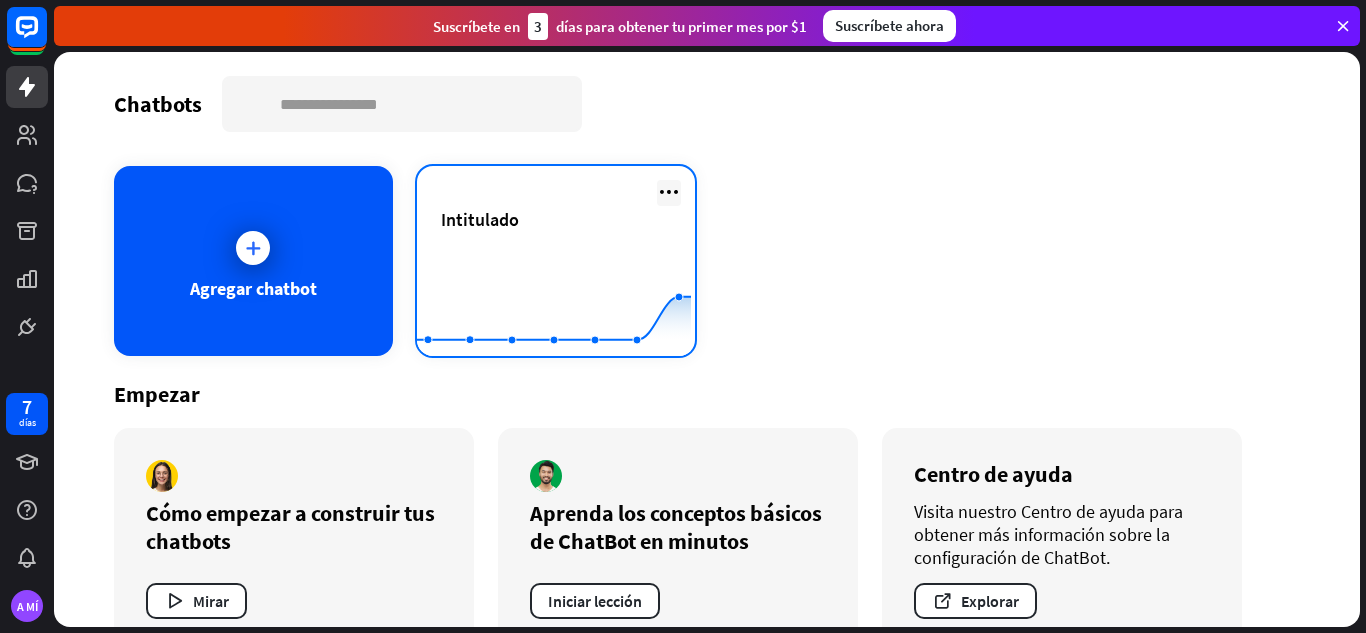 click at bounding box center [669, 192] 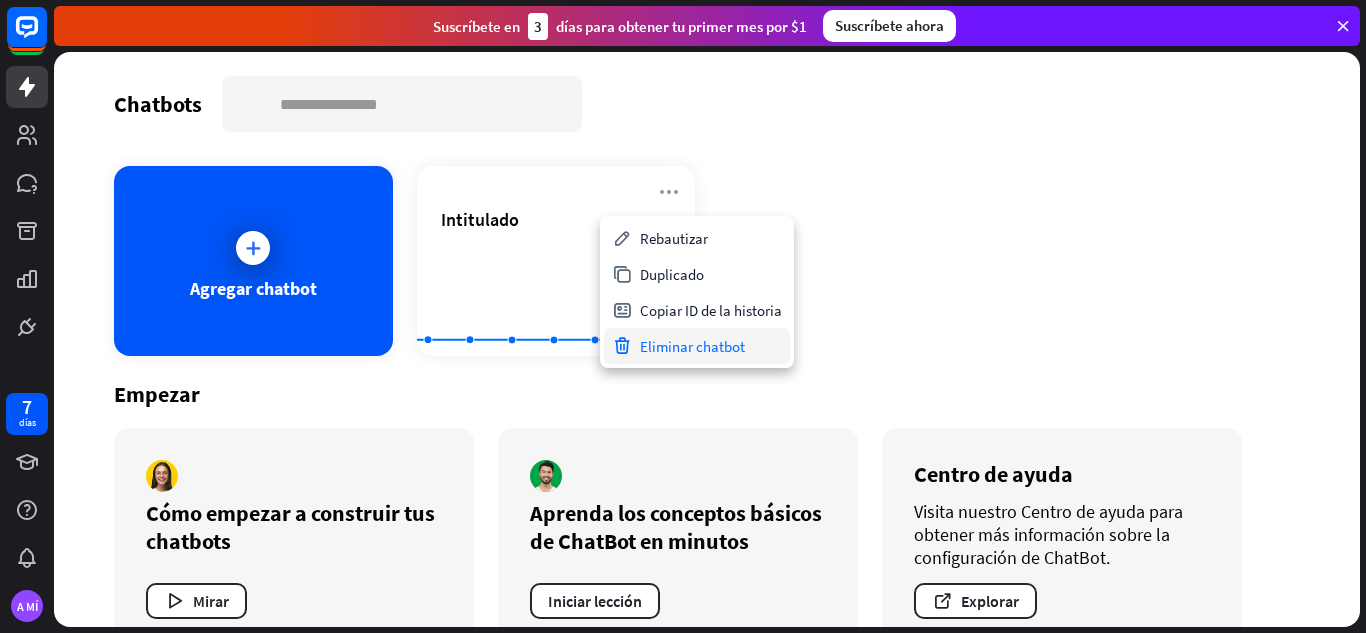 click on "Eliminar chatbot" at bounding box center [692, 346] 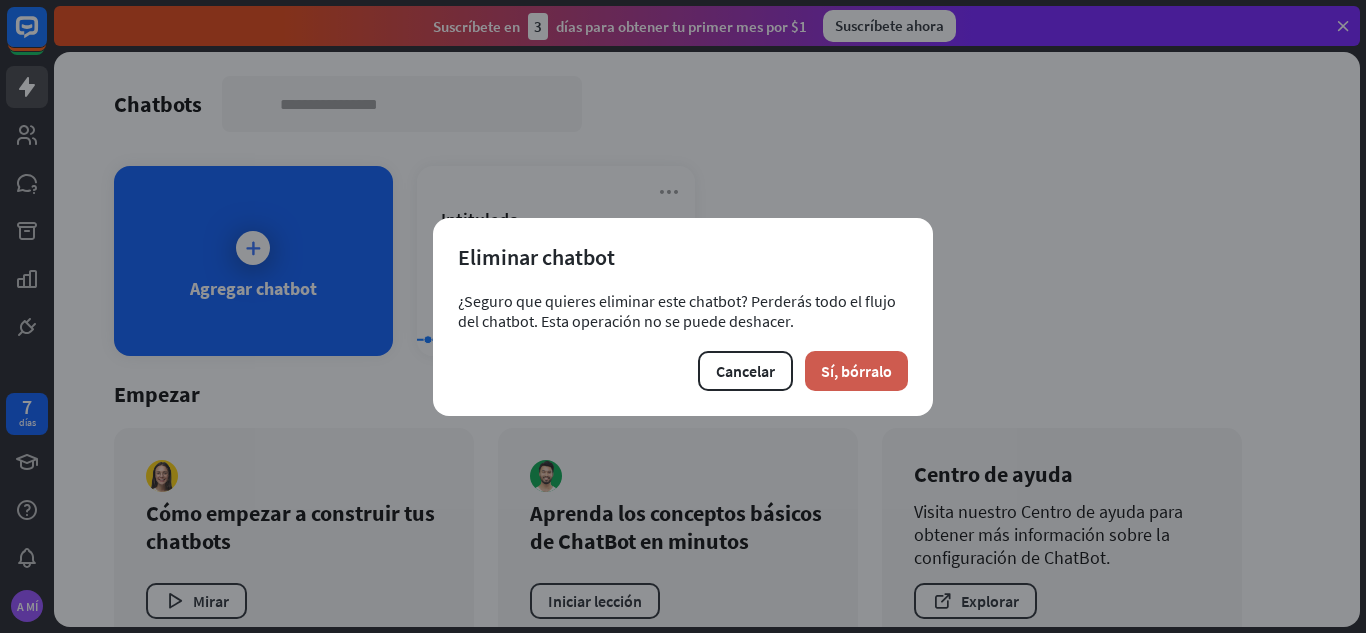 click on "Sí, bórralo" at bounding box center [856, 371] 